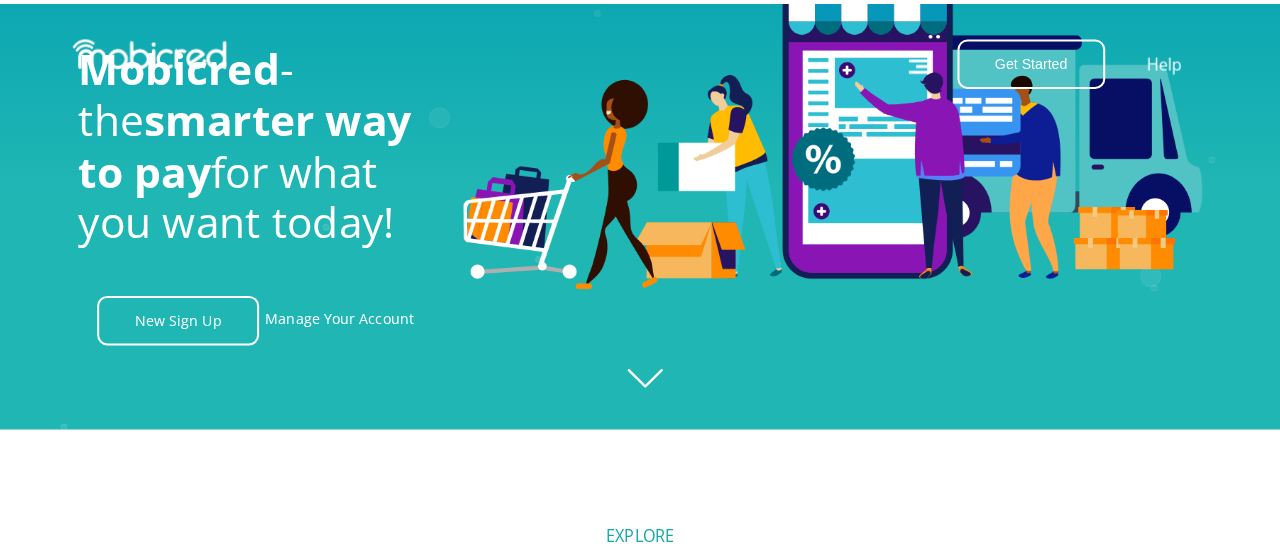 scroll, scrollTop: 0, scrollLeft: 0, axis: both 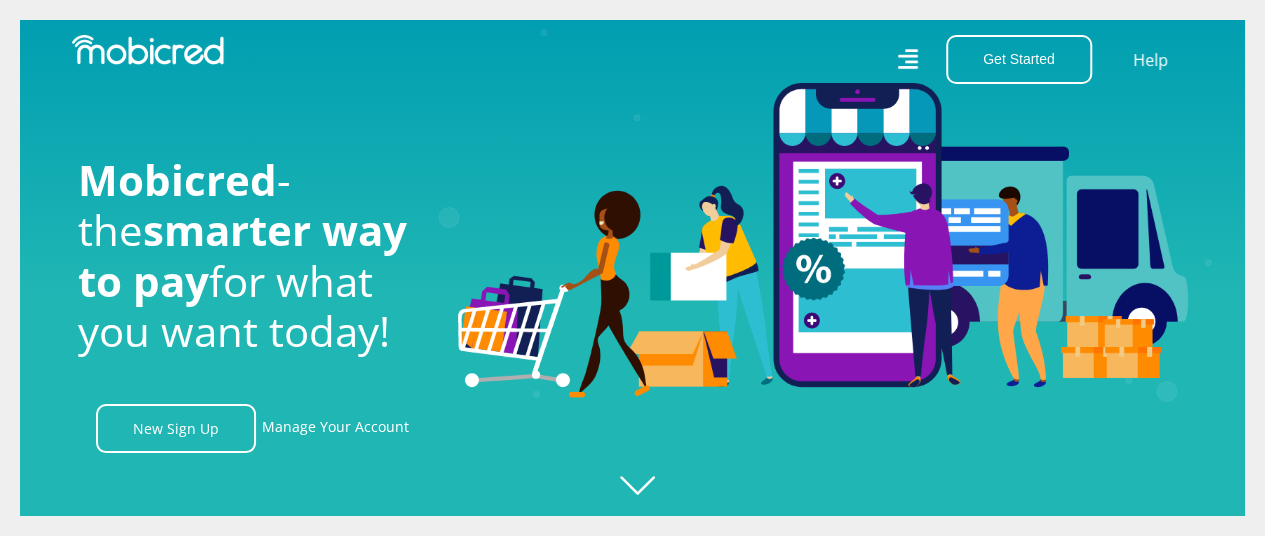 click 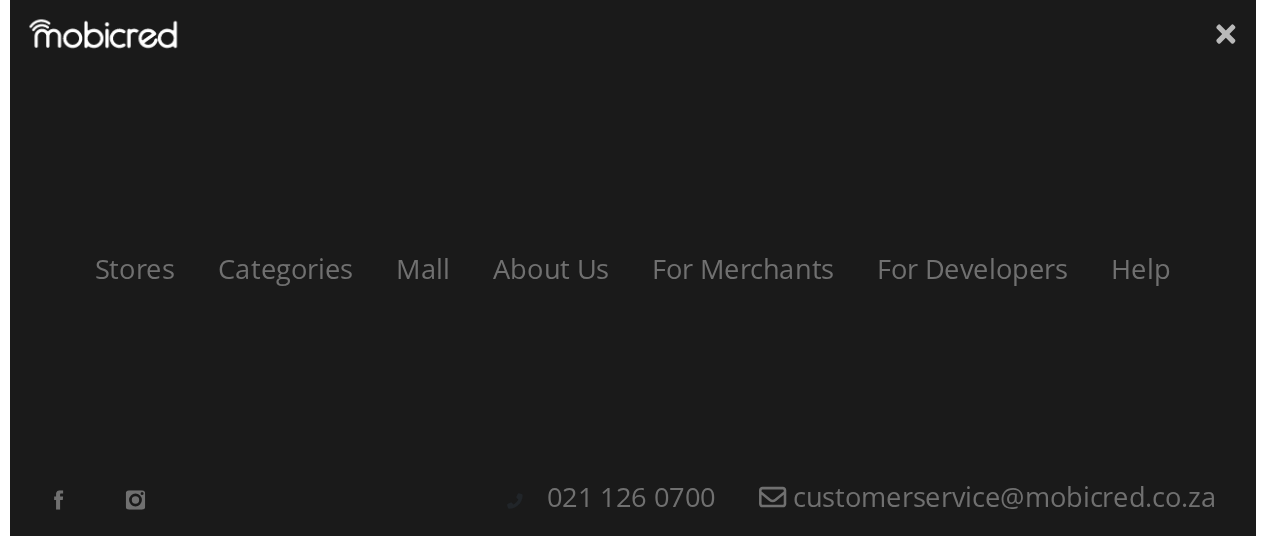 scroll, scrollTop: 0, scrollLeft: 1425, axis: horizontal 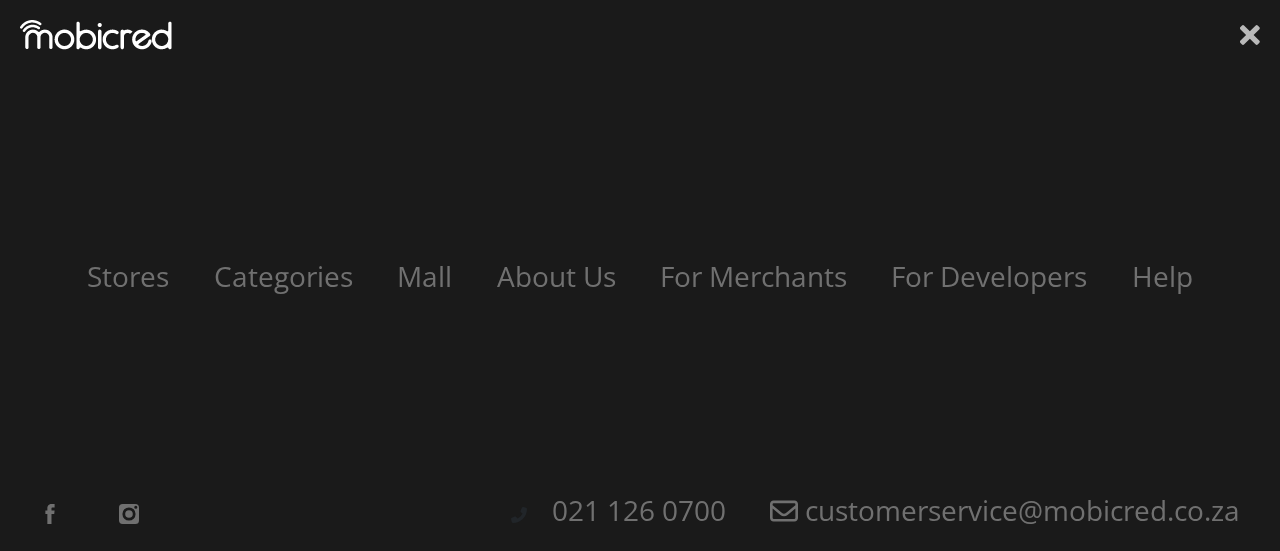 click 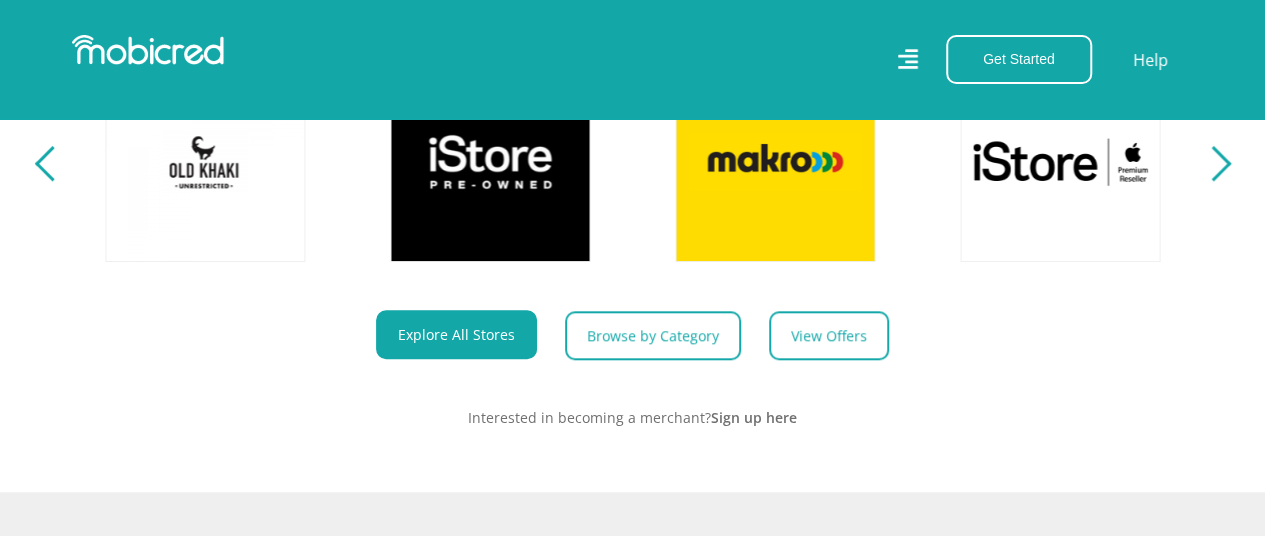 scroll, scrollTop: 600, scrollLeft: 0, axis: vertical 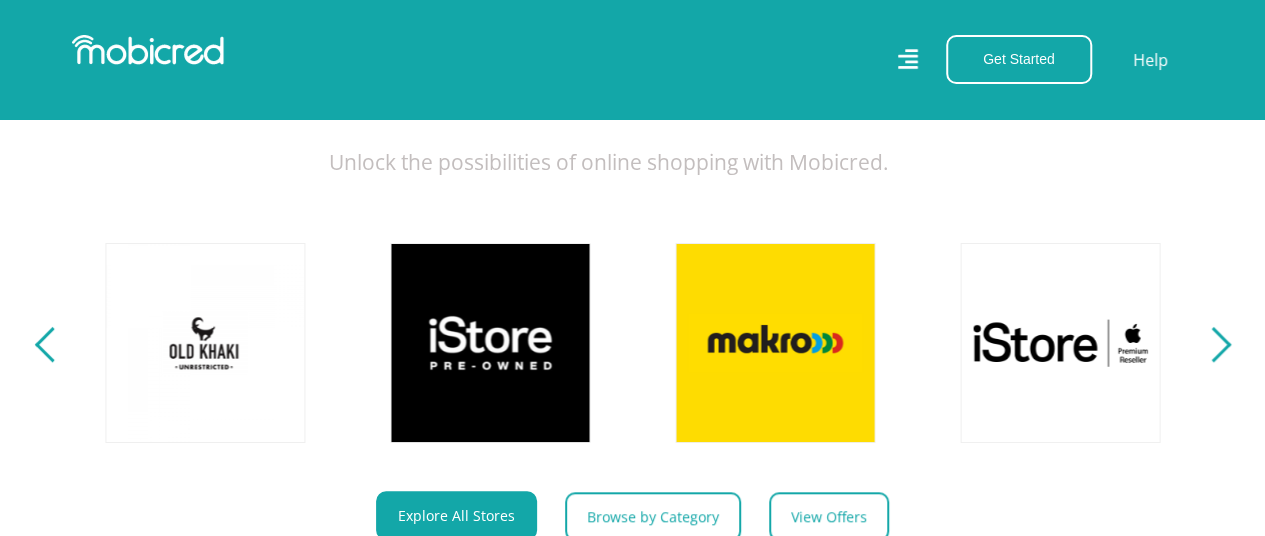 click at bounding box center (51, 344) 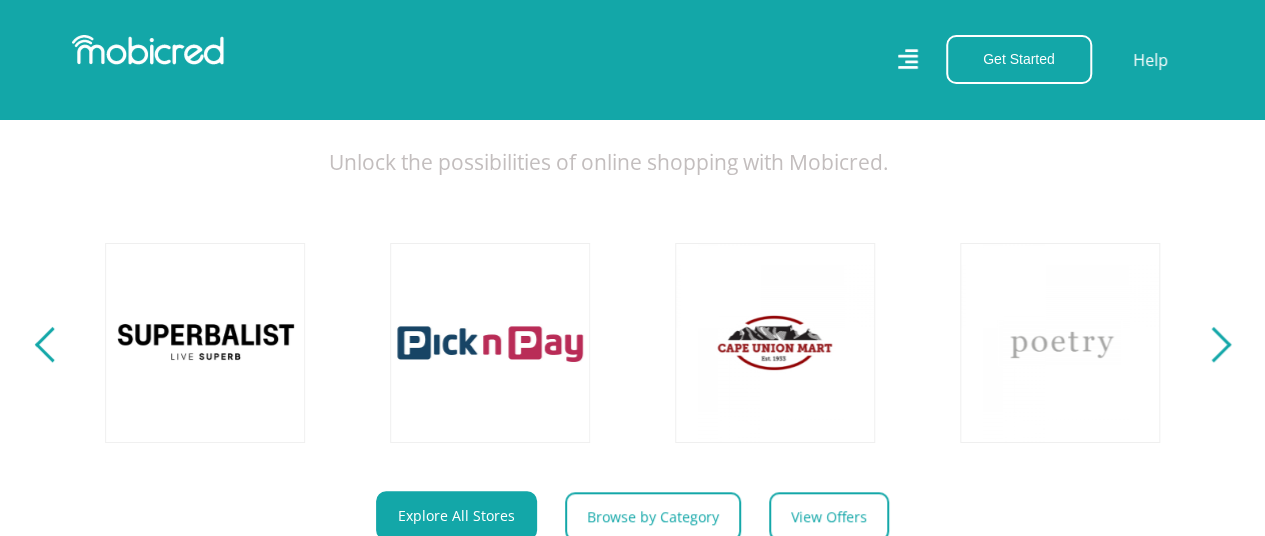 scroll, scrollTop: 0, scrollLeft: 285, axis: horizontal 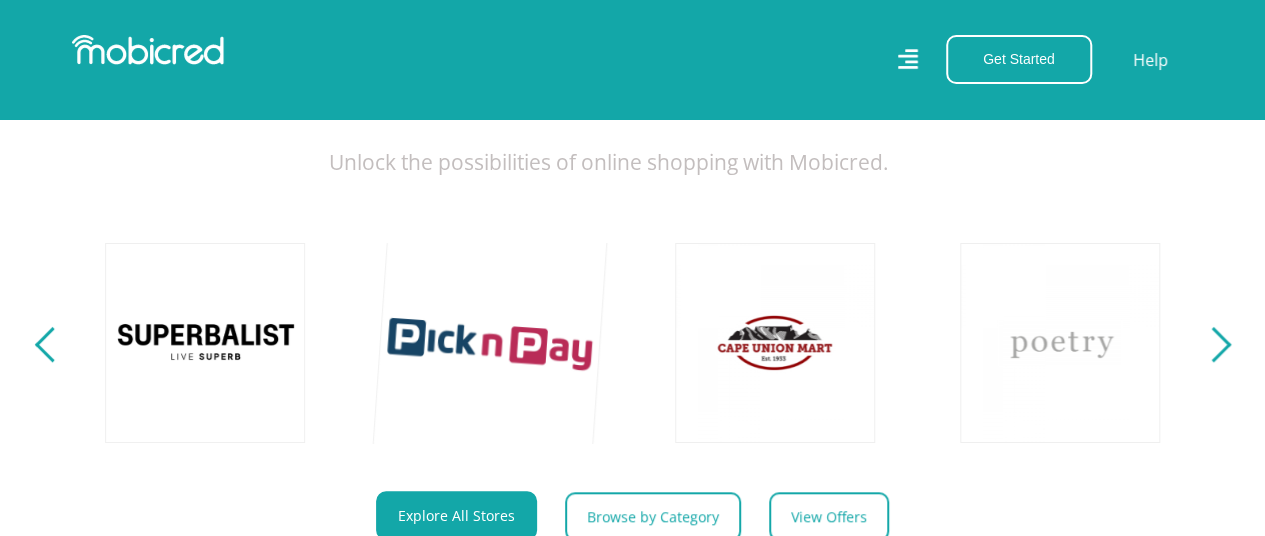 click at bounding box center (490, 342) 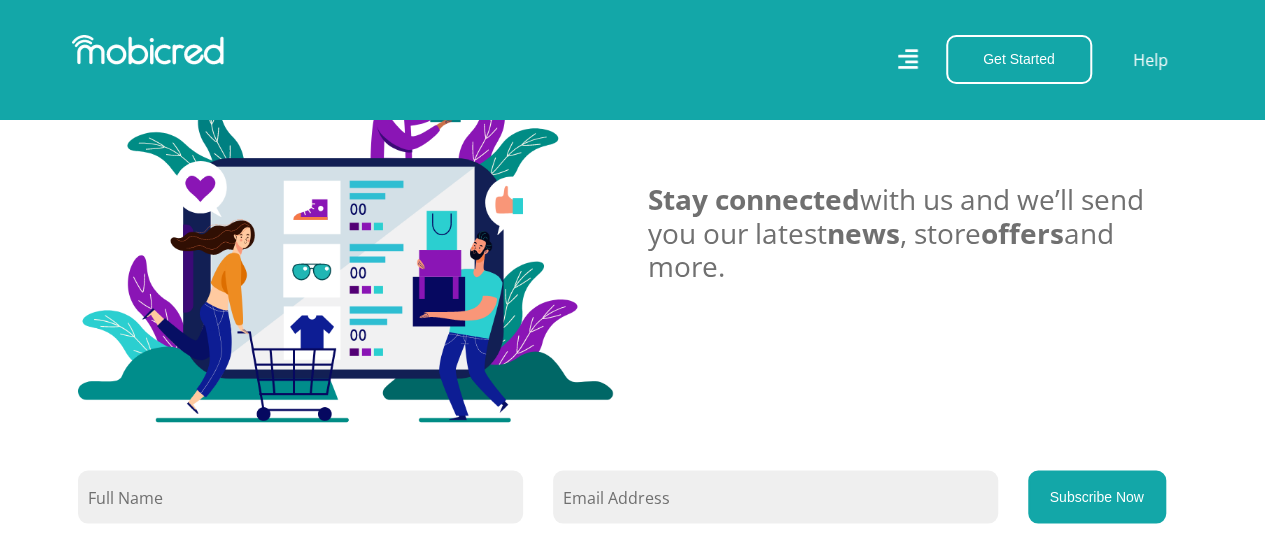 scroll, scrollTop: 1700, scrollLeft: 0, axis: vertical 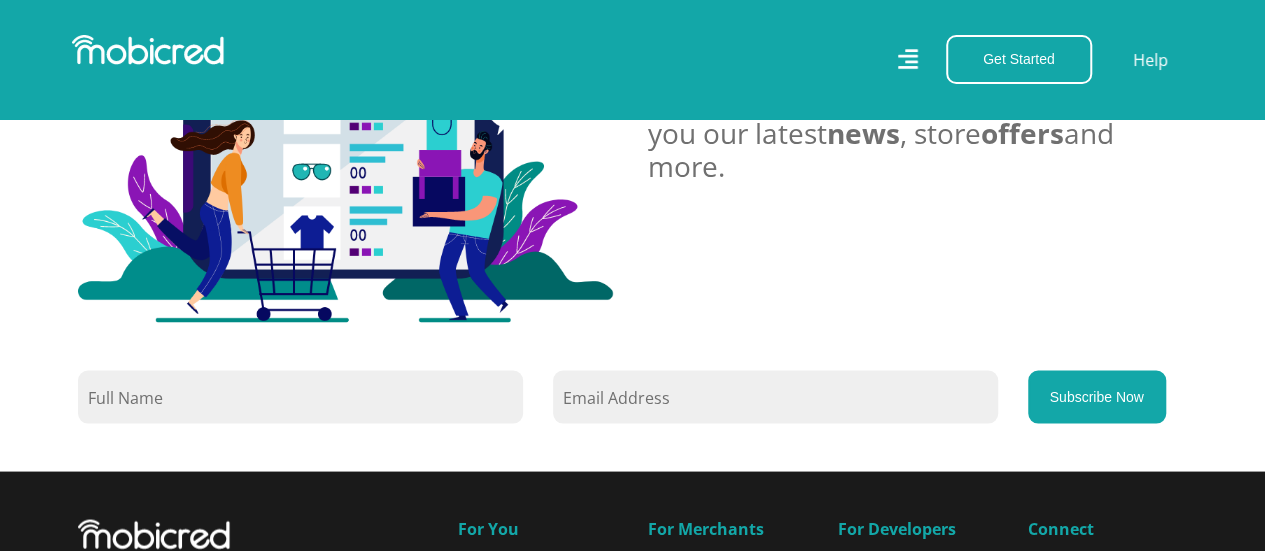 click 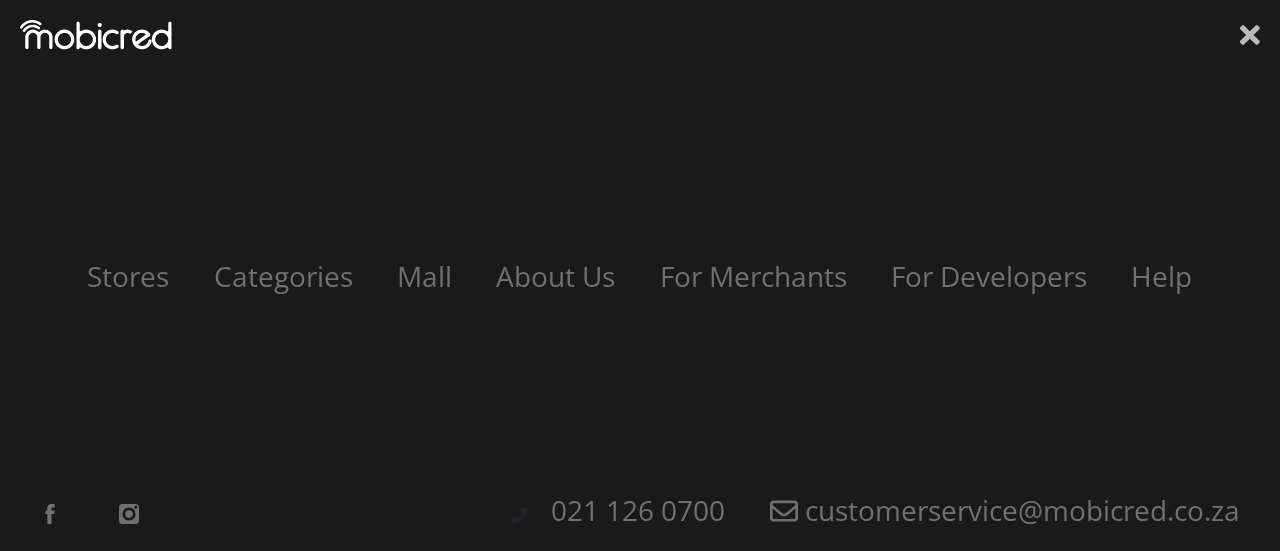 click 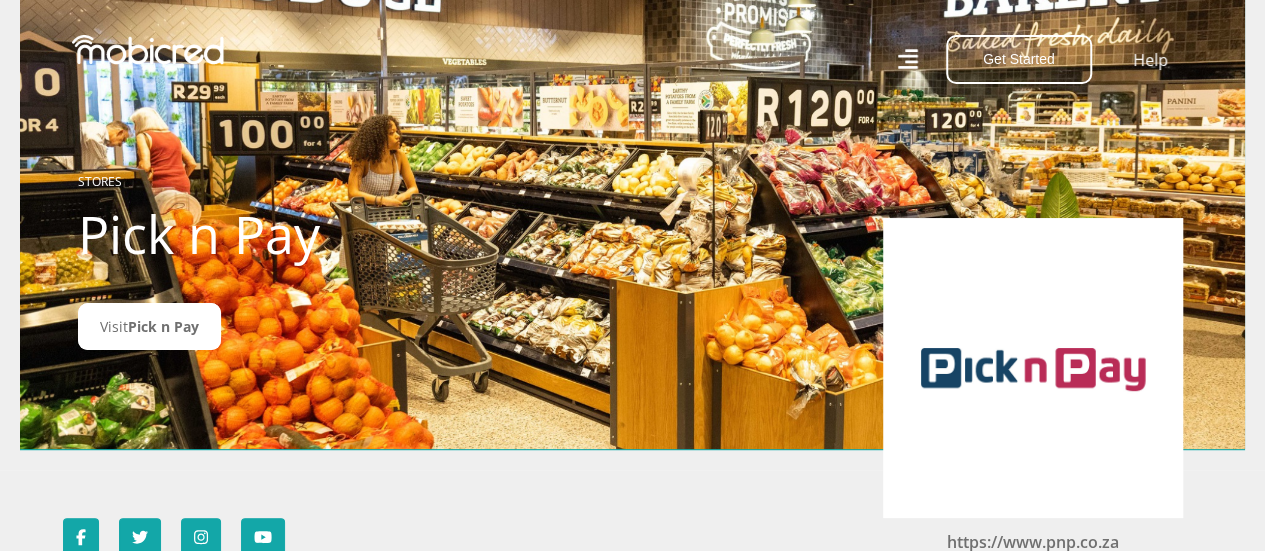 scroll, scrollTop: 0, scrollLeft: 0, axis: both 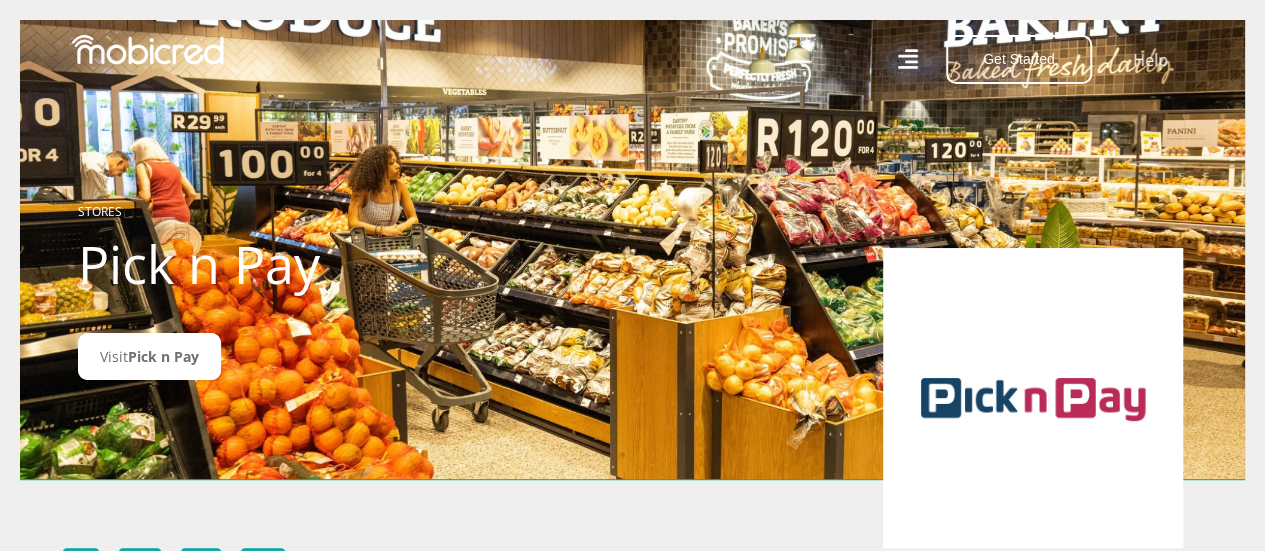 click on "Get Started
Open an Account
Account Holder Login
Help" at bounding box center (921, 59) 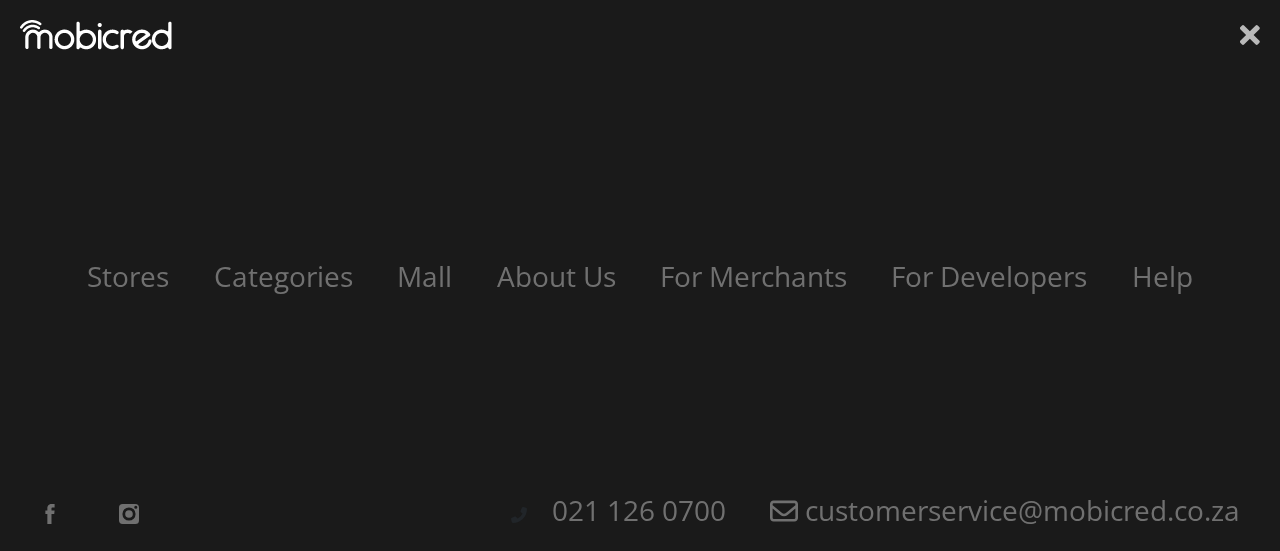 click 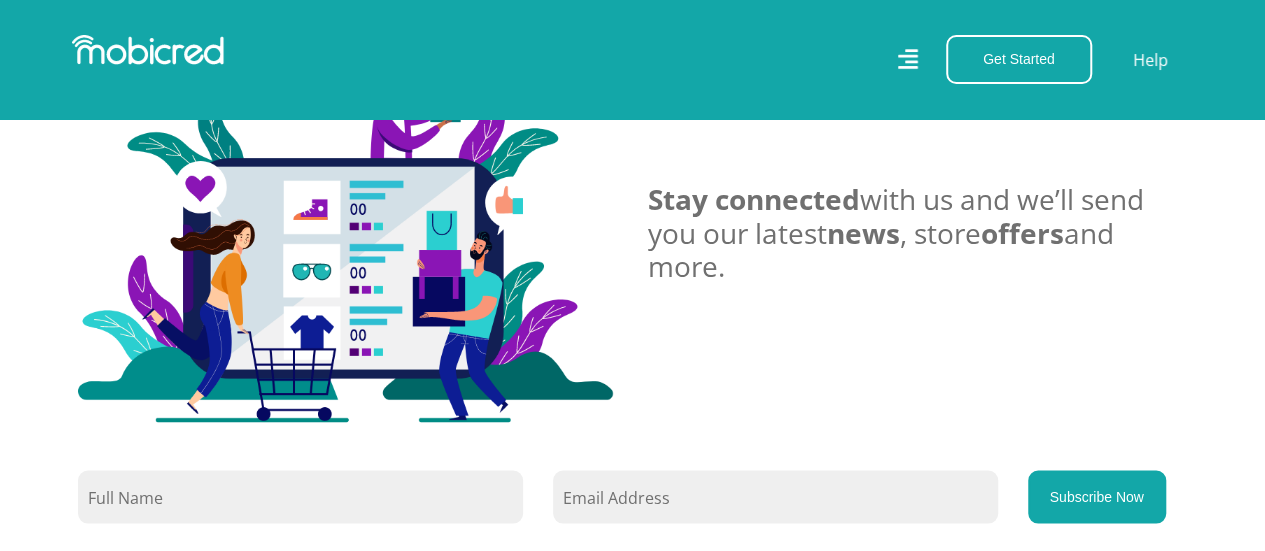 scroll, scrollTop: 1500, scrollLeft: 0, axis: vertical 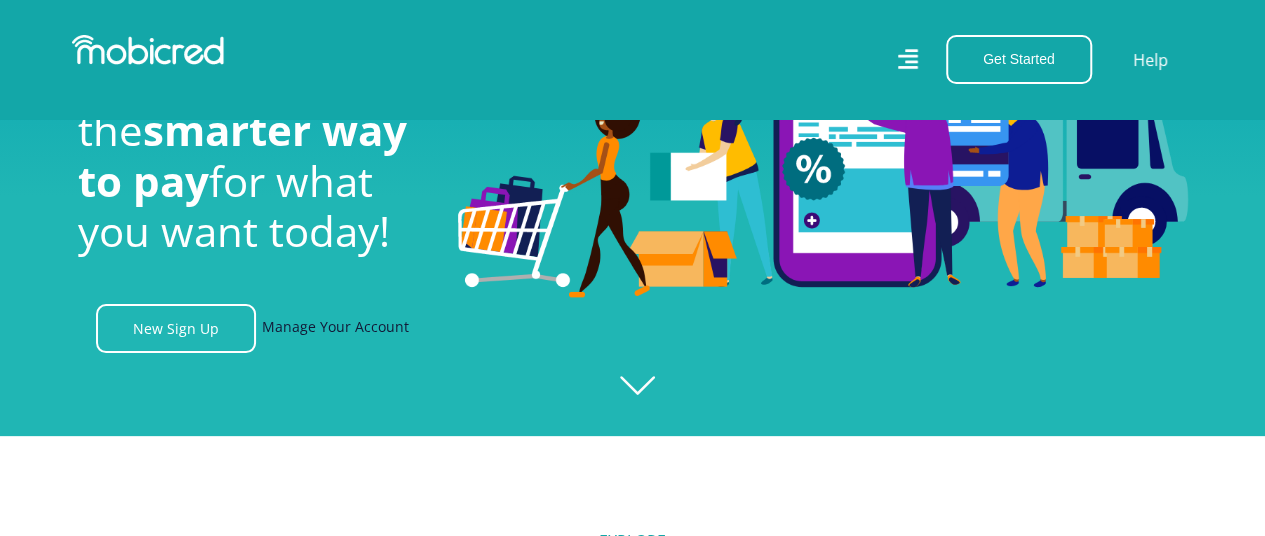 click on "Manage Your Account" at bounding box center [335, 328] 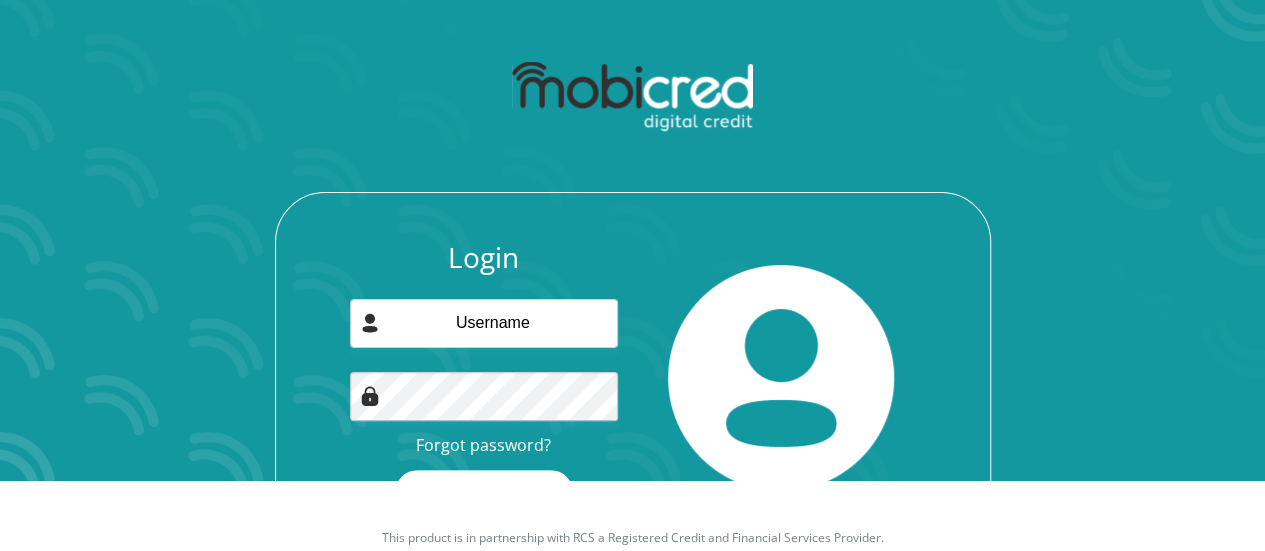 scroll, scrollTop: 100, scrollLeft: 0, axis: vertical 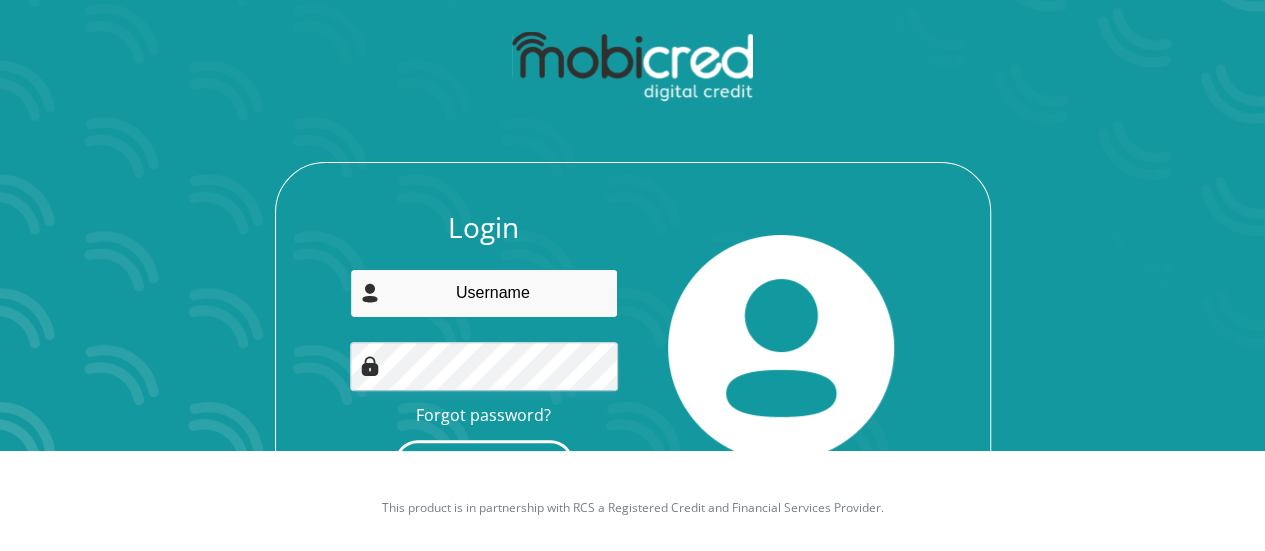 type on "tshimologotee@gmail.com" 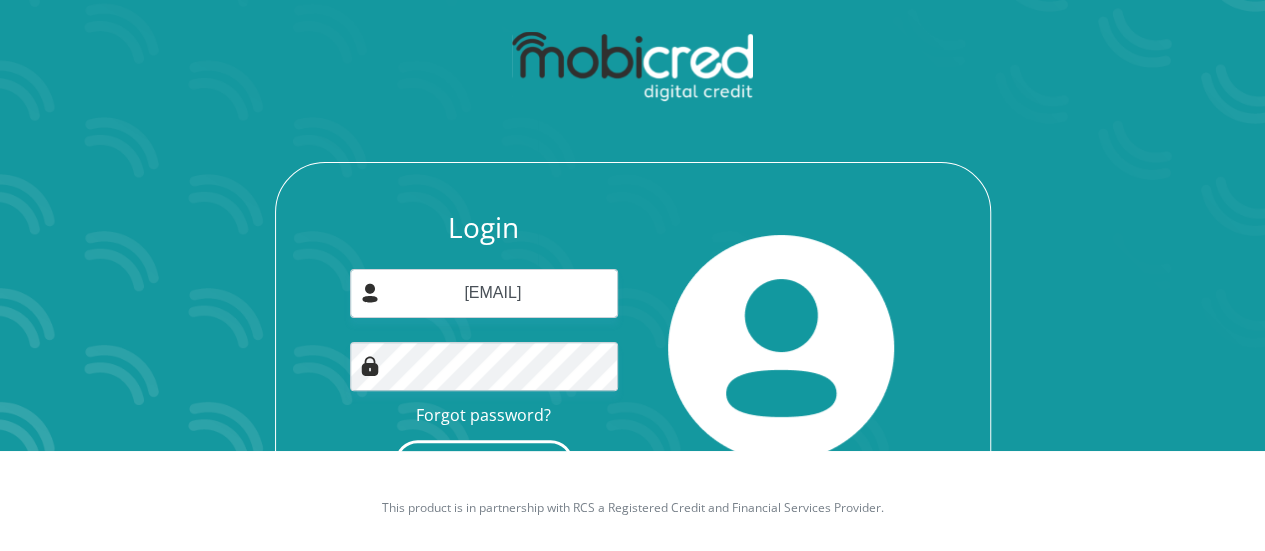 click on "Login" at bounding box center [484, 462] 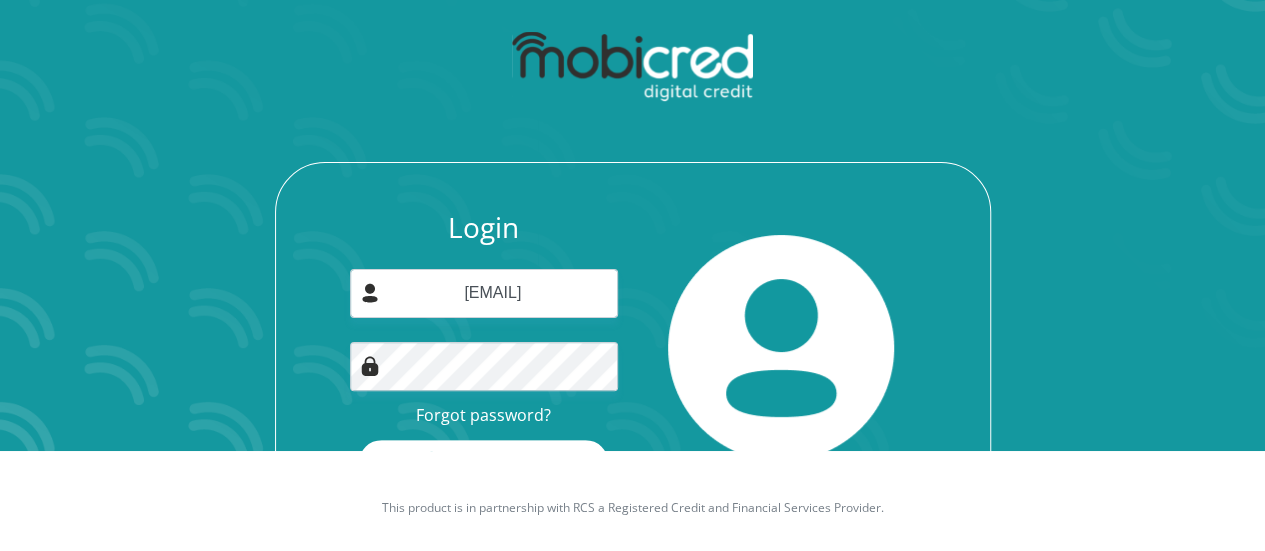 scroll, scrollTop: 0, scrollLeft: 0, axis: both 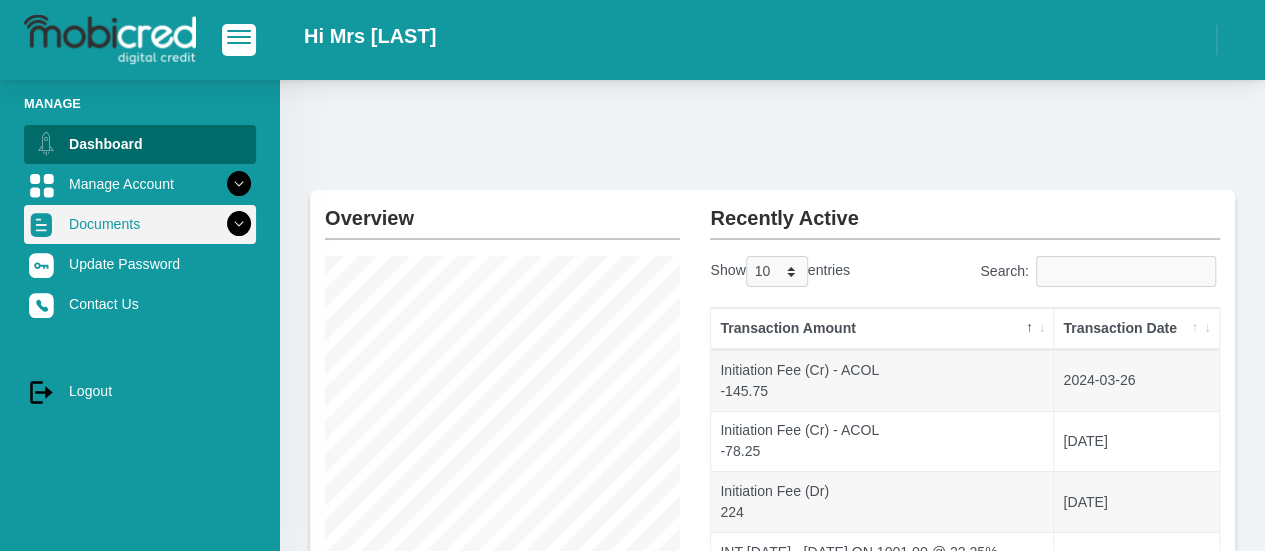 click at bounding box center [239, 224] 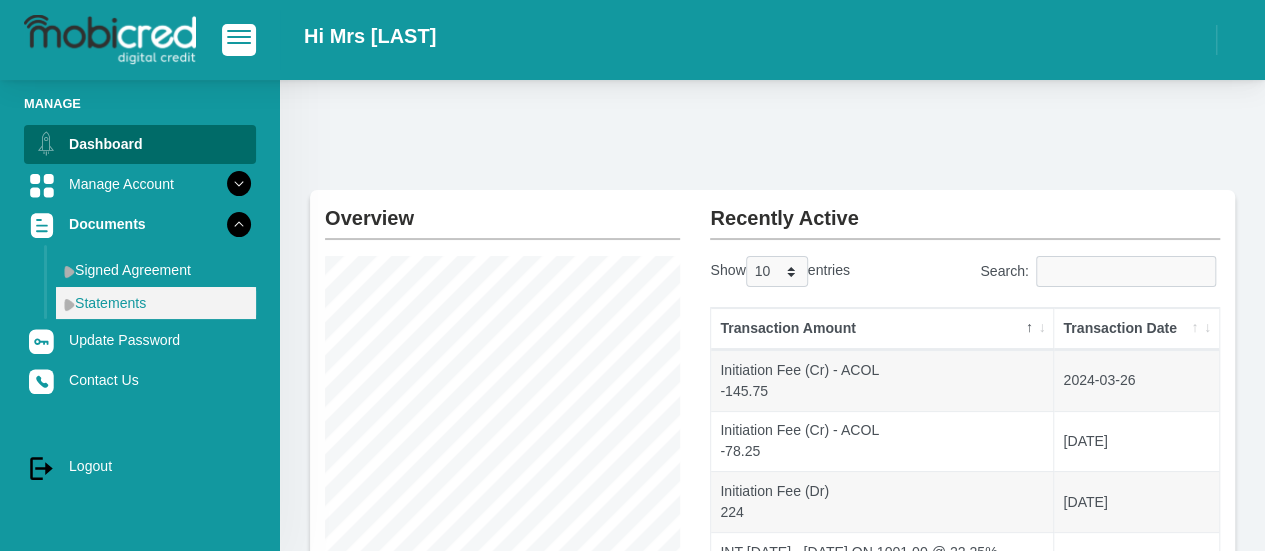 click on "Statements" at bounding box center (156, 303) 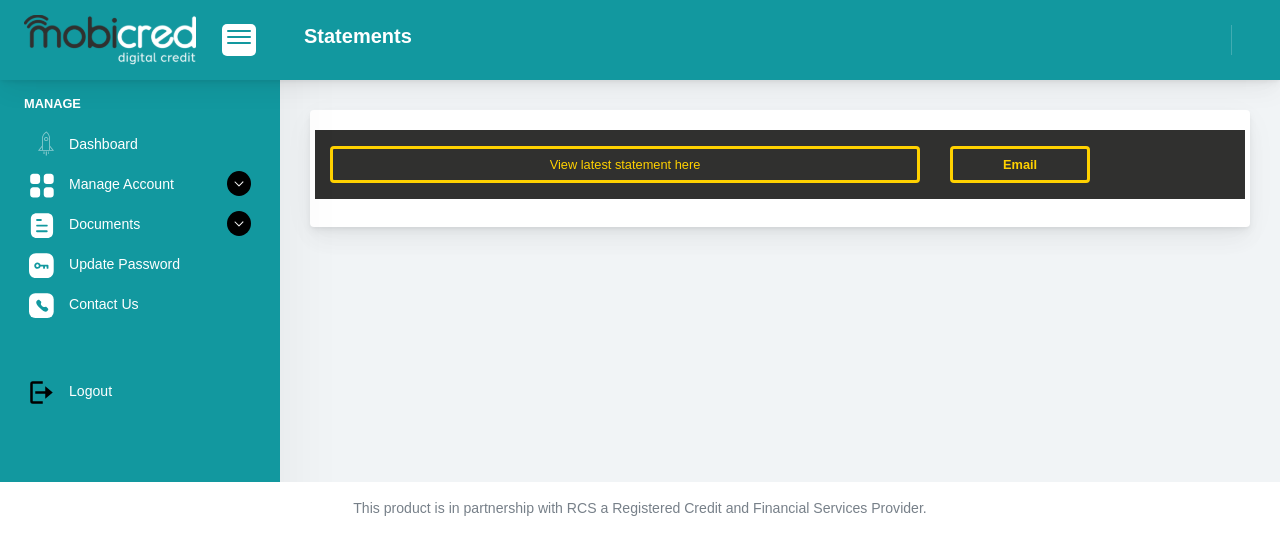 scroll, scrollTop: 0, scrollLeft: 0, axis: both 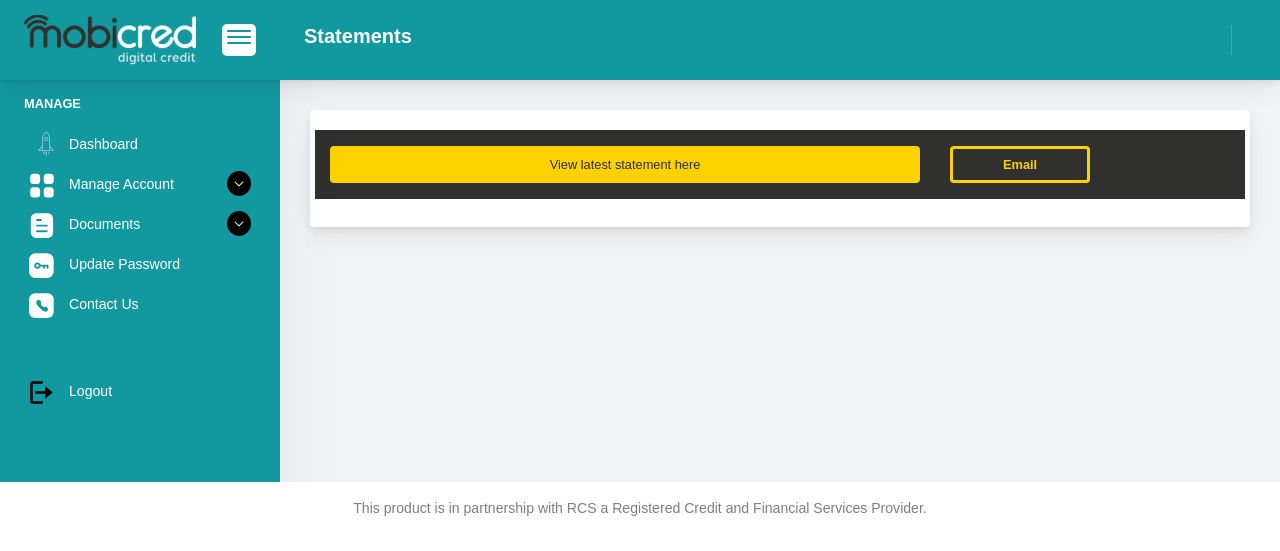 click on "View latest statement here" at bounding box center (625, 164) 